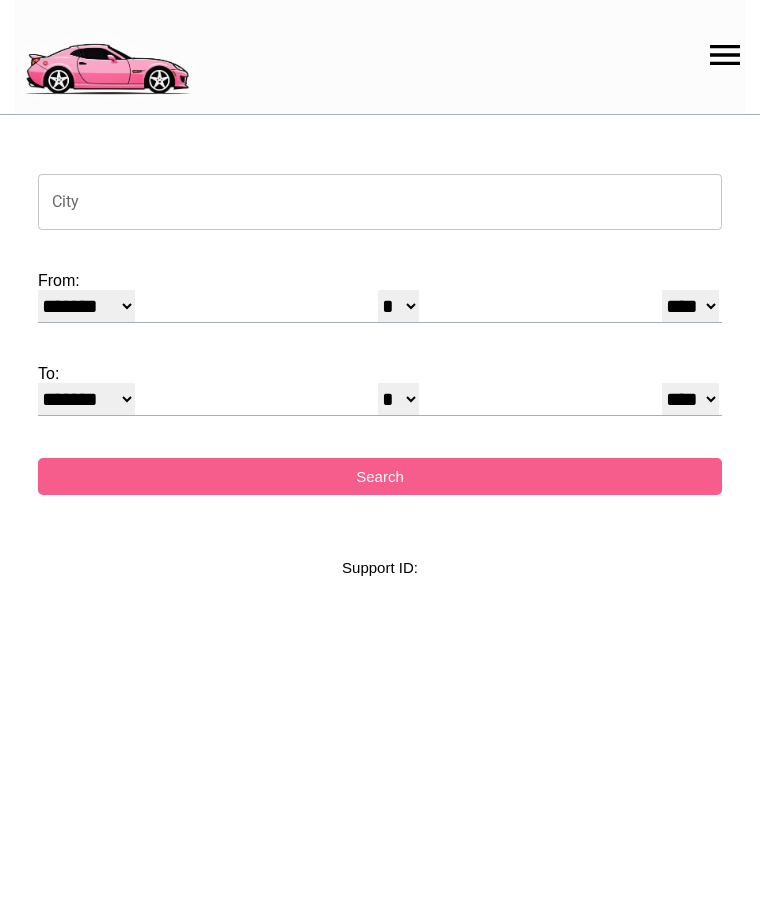 select on "*" 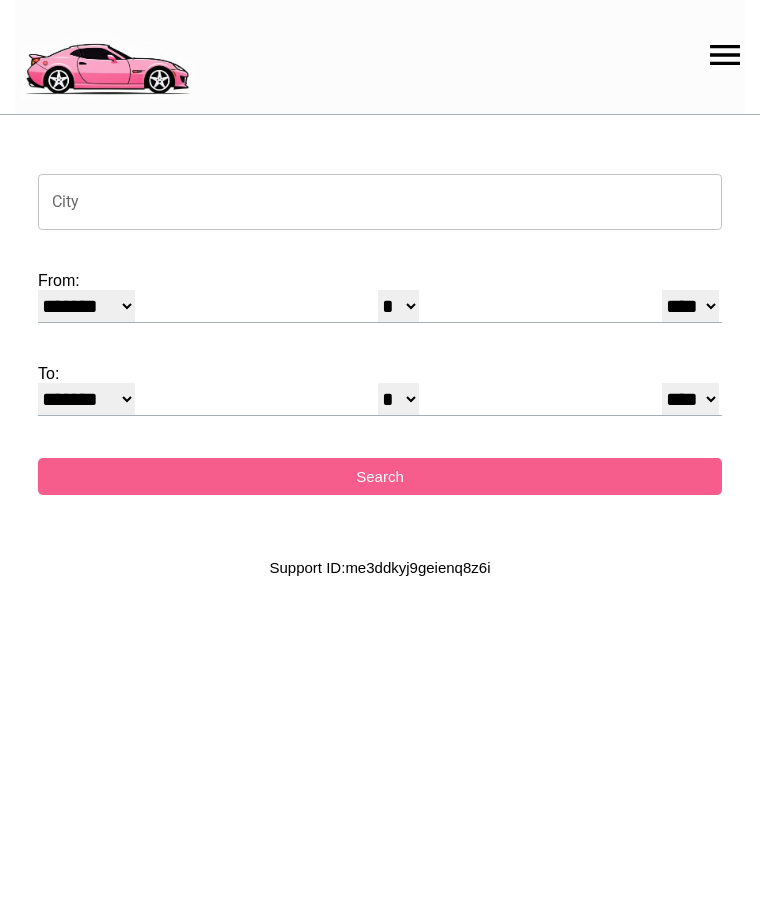scroll, scrollTop: 0, scrollLeft: 0, axis: both 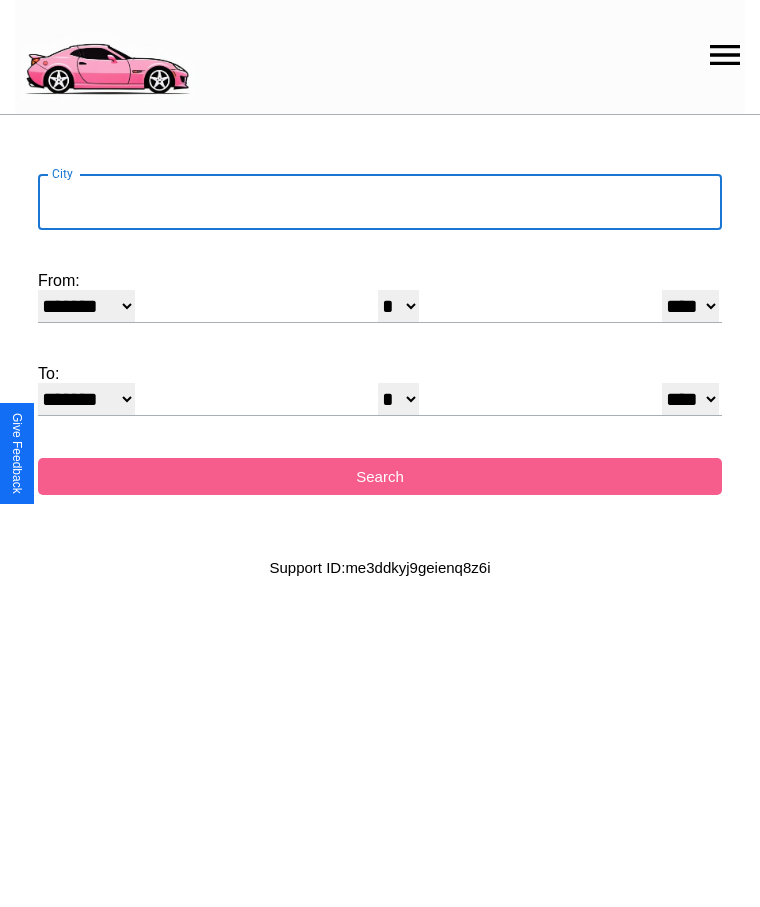 click on "City" at bounding box center [380, 202] 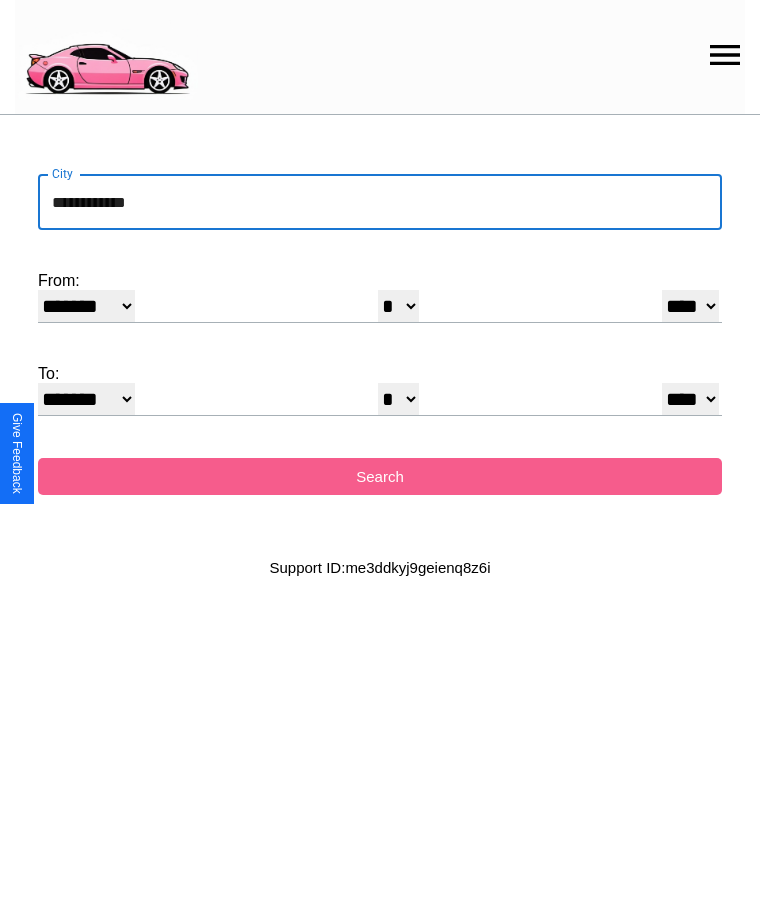 type on "**********" 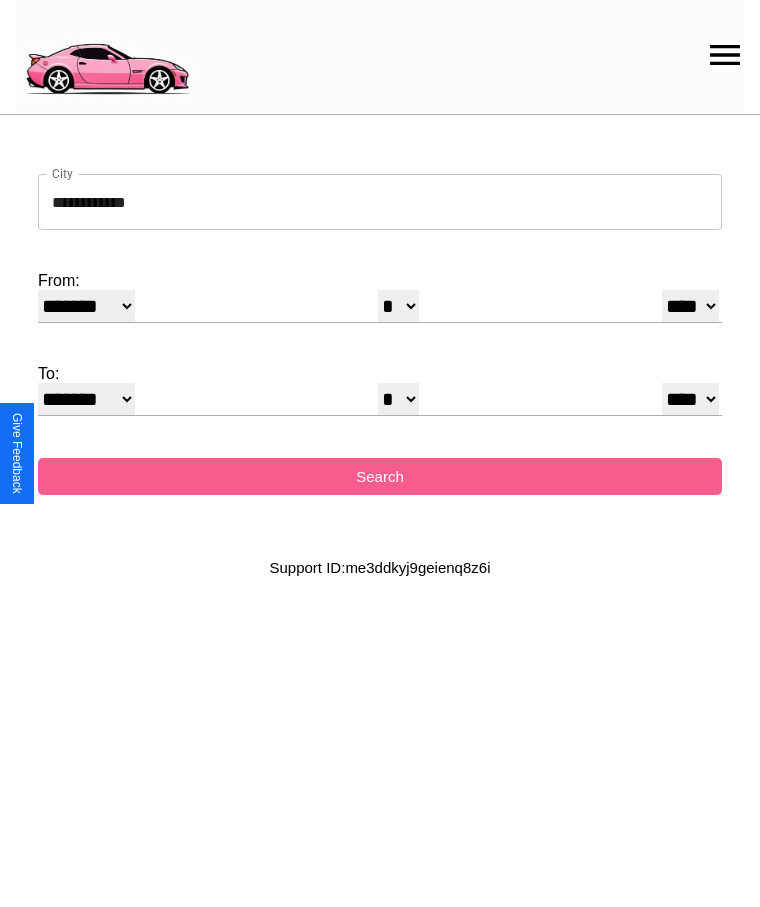 click on "******* ******** ***** ***** *** **** **** ****** ********* ******* ******** ********" at bounding box center [86, 306] 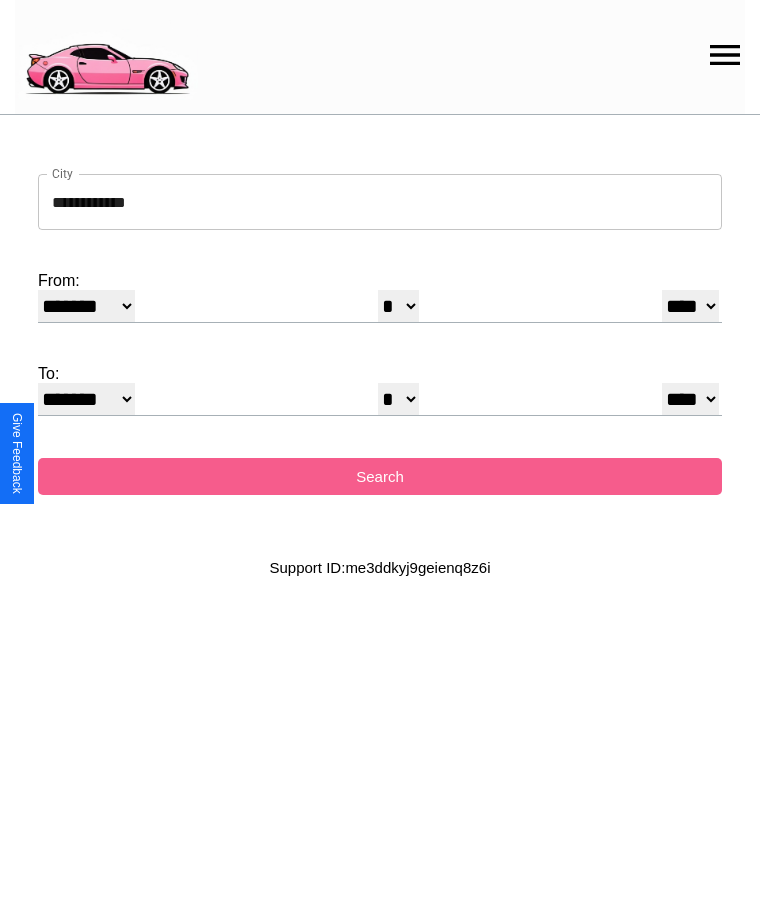 select on "*" 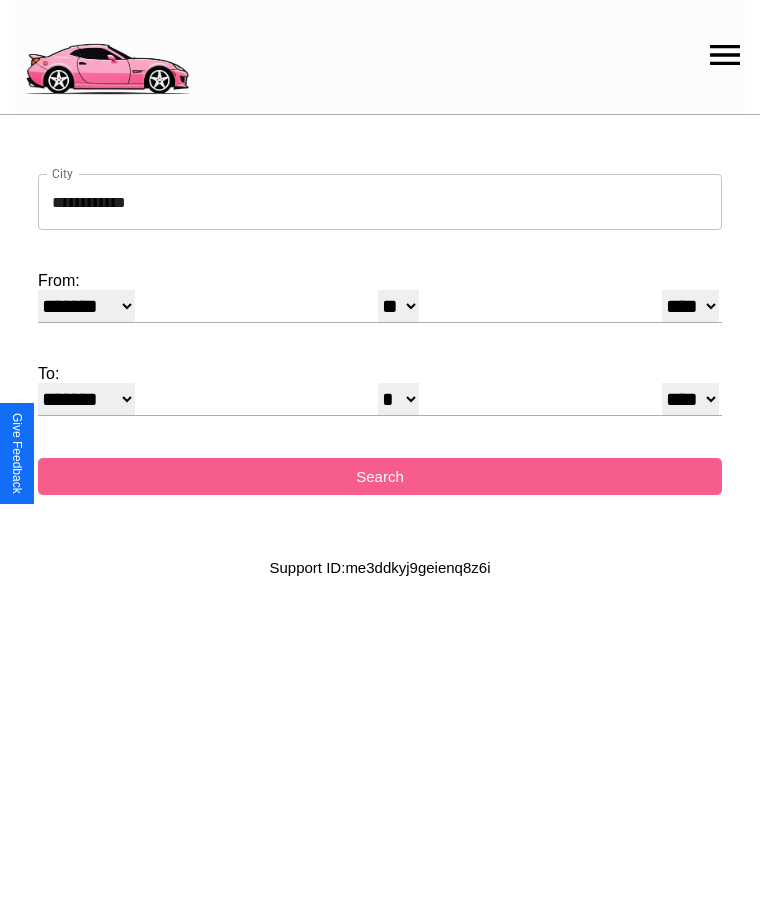 select on "**" 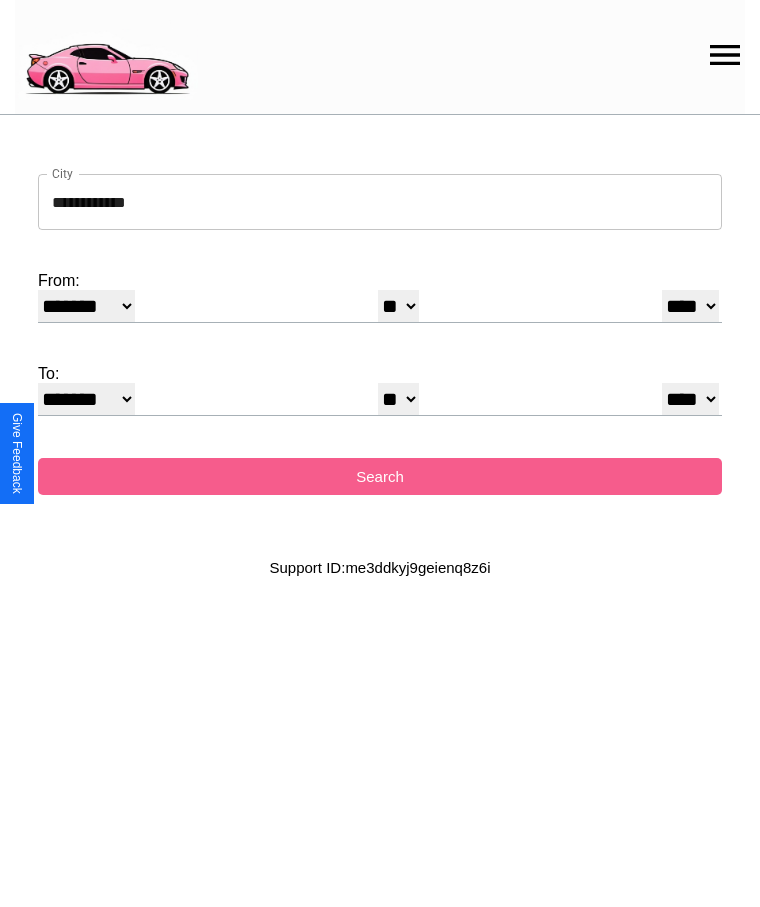 click on "******* ******** ***** ***** *** **** **** ****** ********* ******* ******** ********" at bounding box center [86, 399] 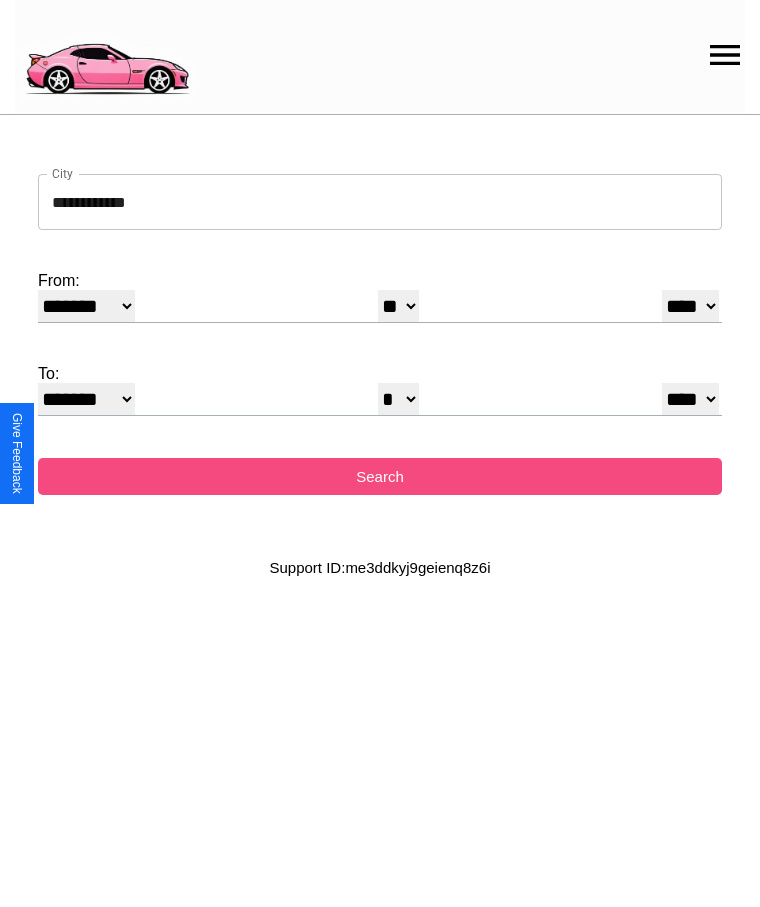 click on "Search" at bounding box center (380, 476) 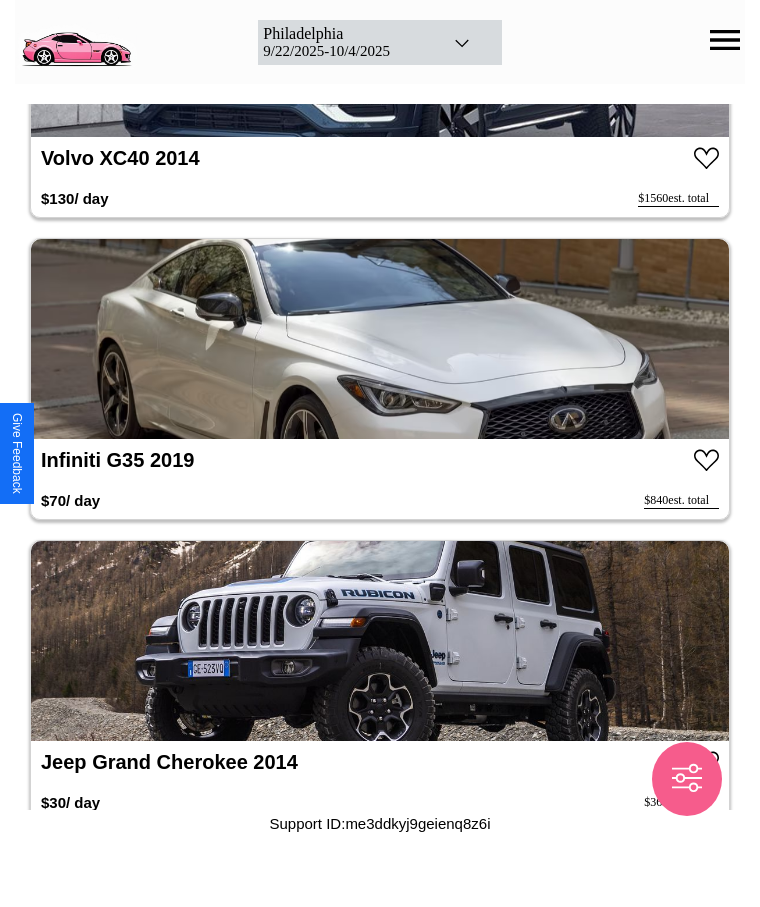 scroll, scrollTop: 3744, scrollLeft: 0, axis: vertical 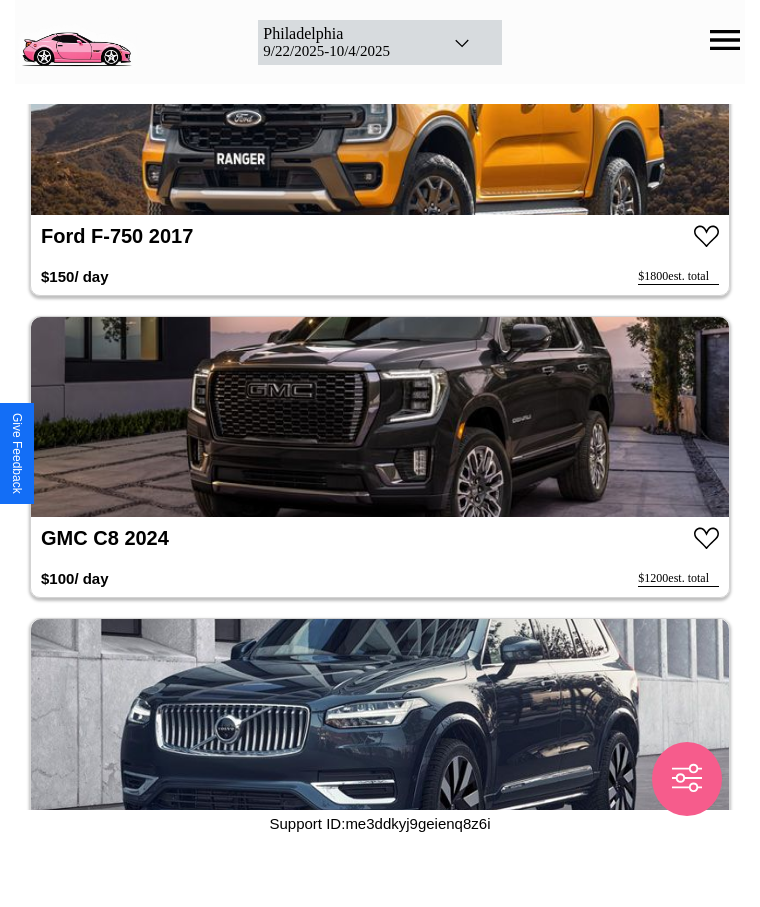 click at bounding box center [380, 417] 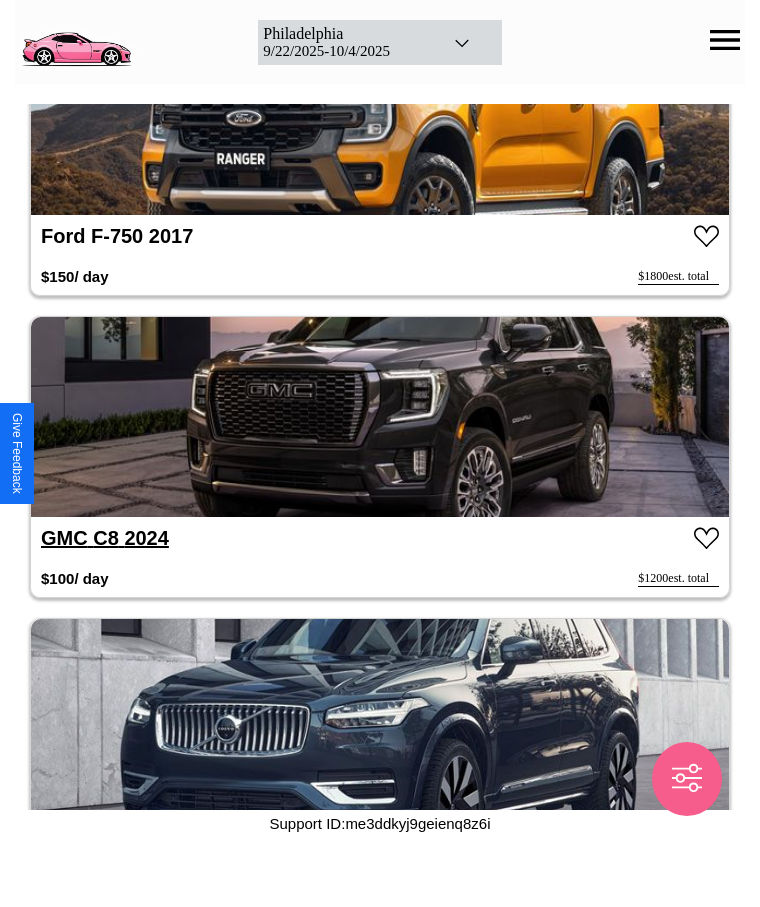 click on "GMC   C8   2024" at bounding box center [105, 538] 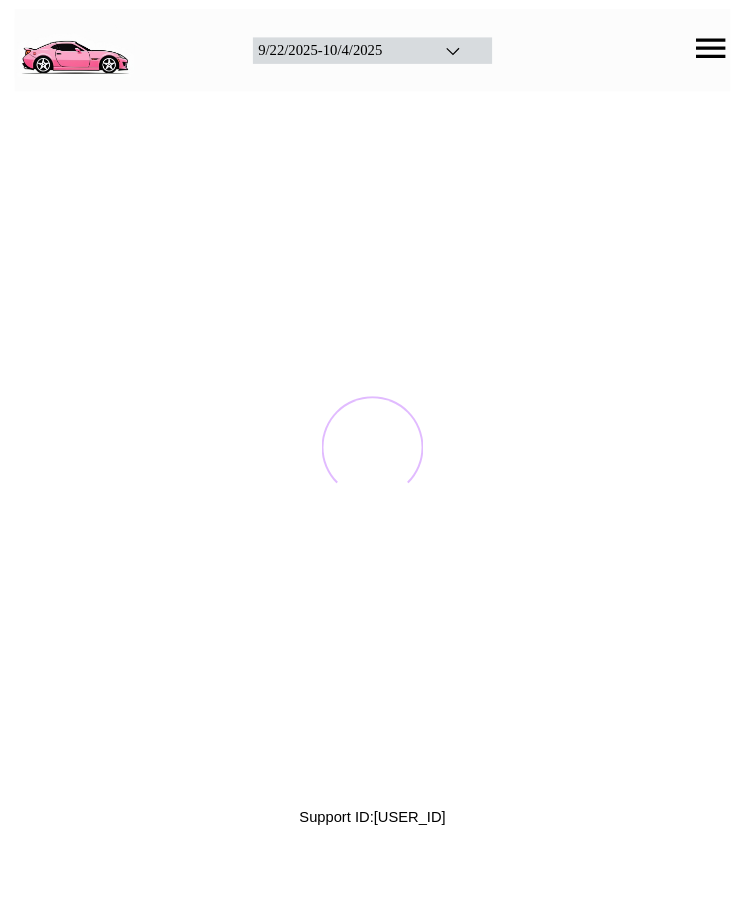 scroll, scrollTop: 0, scrollLeft: 0, axis: both 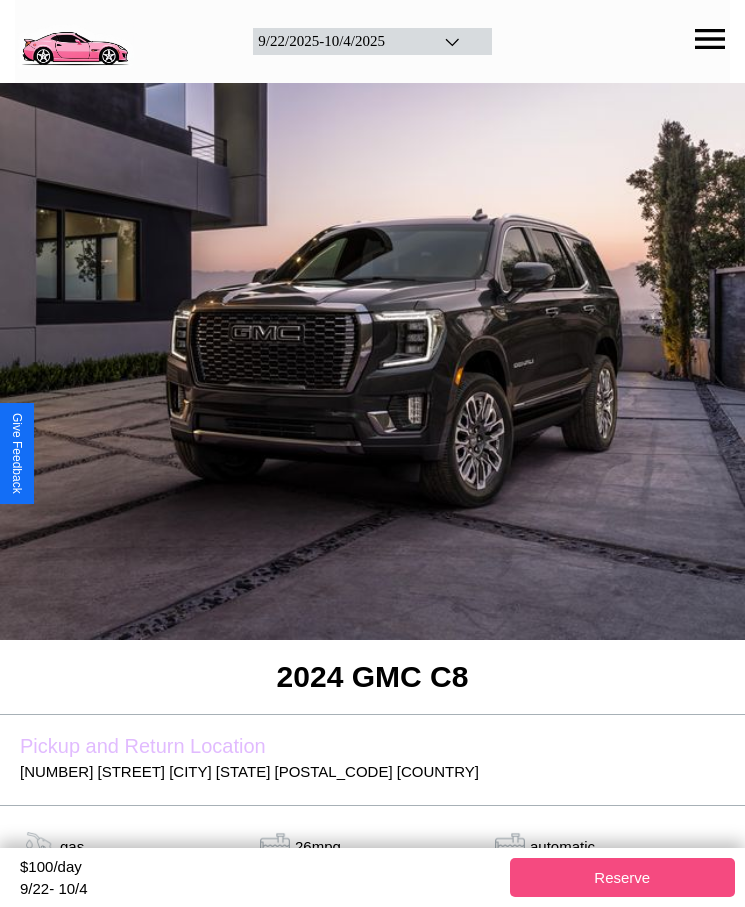 click on "Reserve" at bounding box center [623, 877] 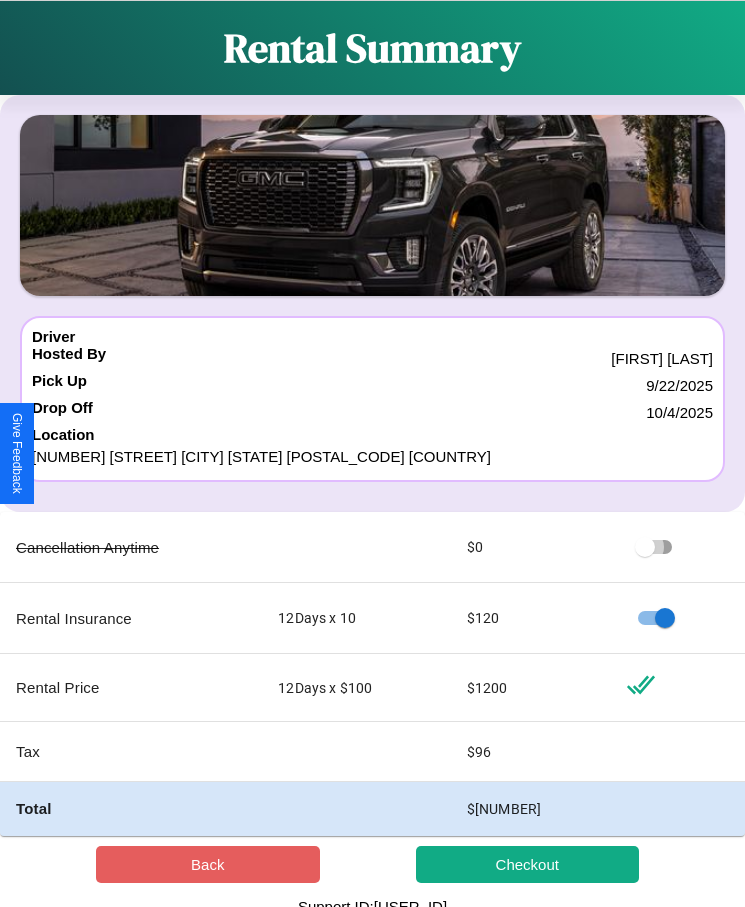 scroll, scrollTop: 13, scrollLeft: 0, axis: vertical 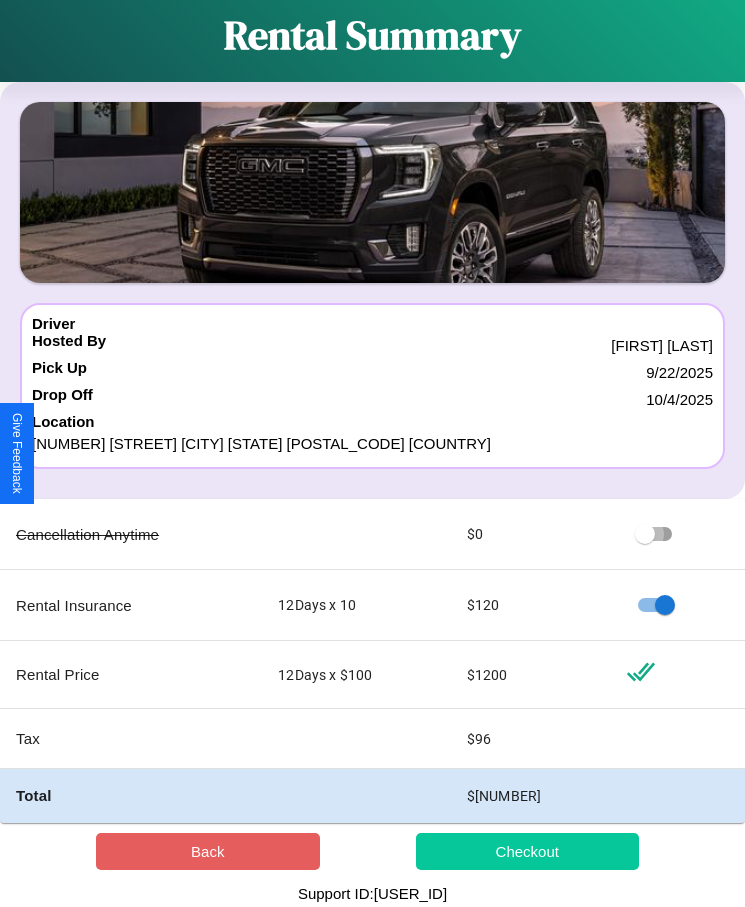 click on "Checkout" at bounding box center (528, 851) 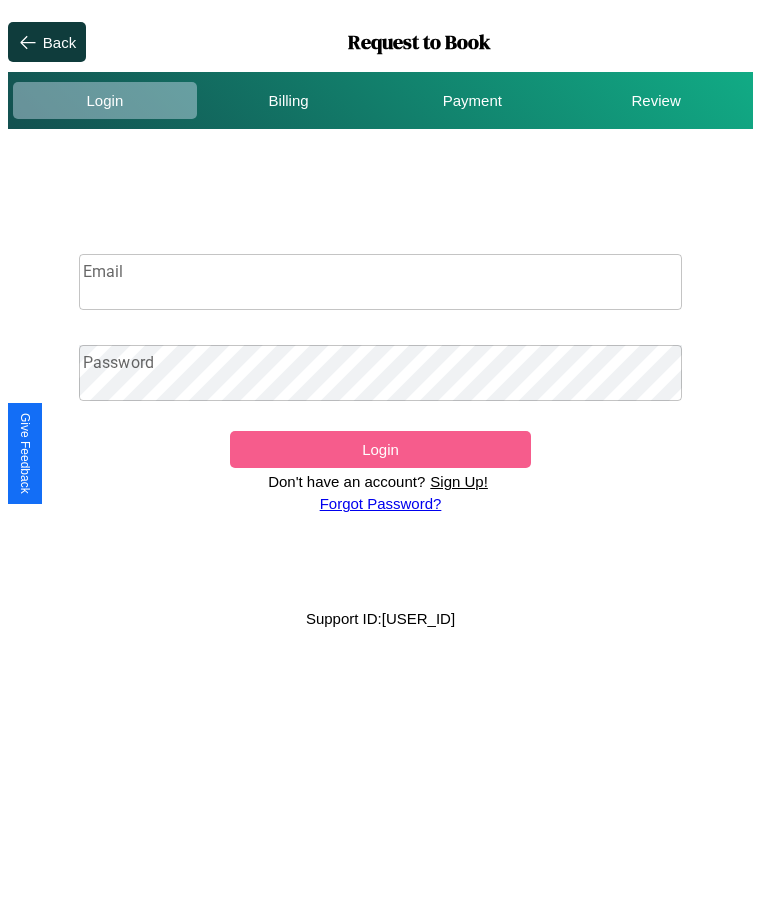 scroll, scrollTop: 0, scrollLeft: 0, axis: both 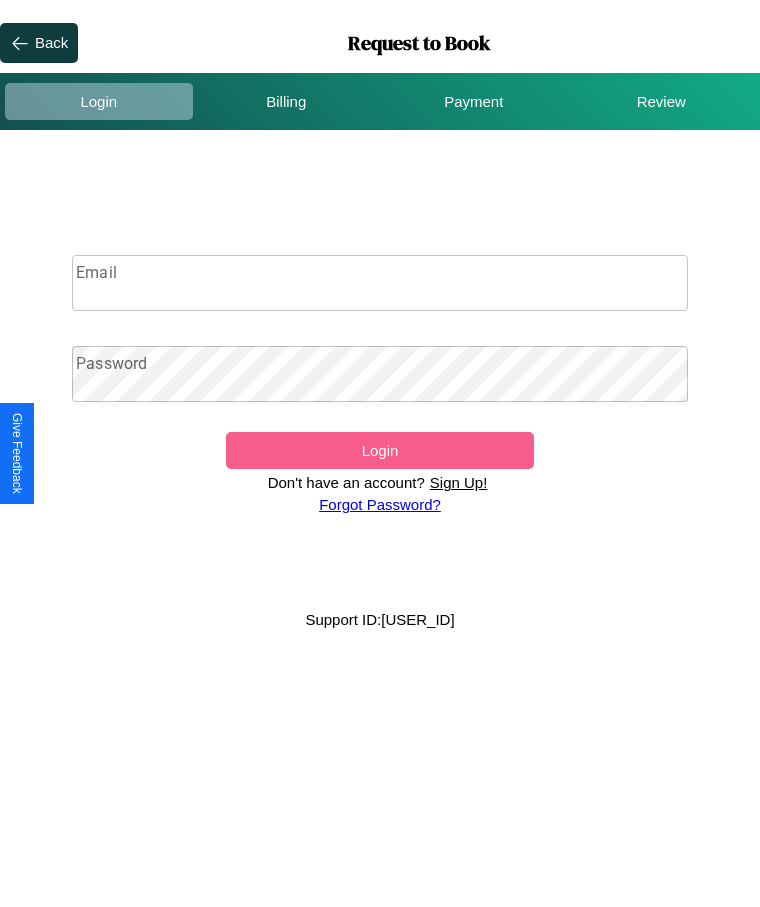 click on "Email" at bounding box center (380, 283) 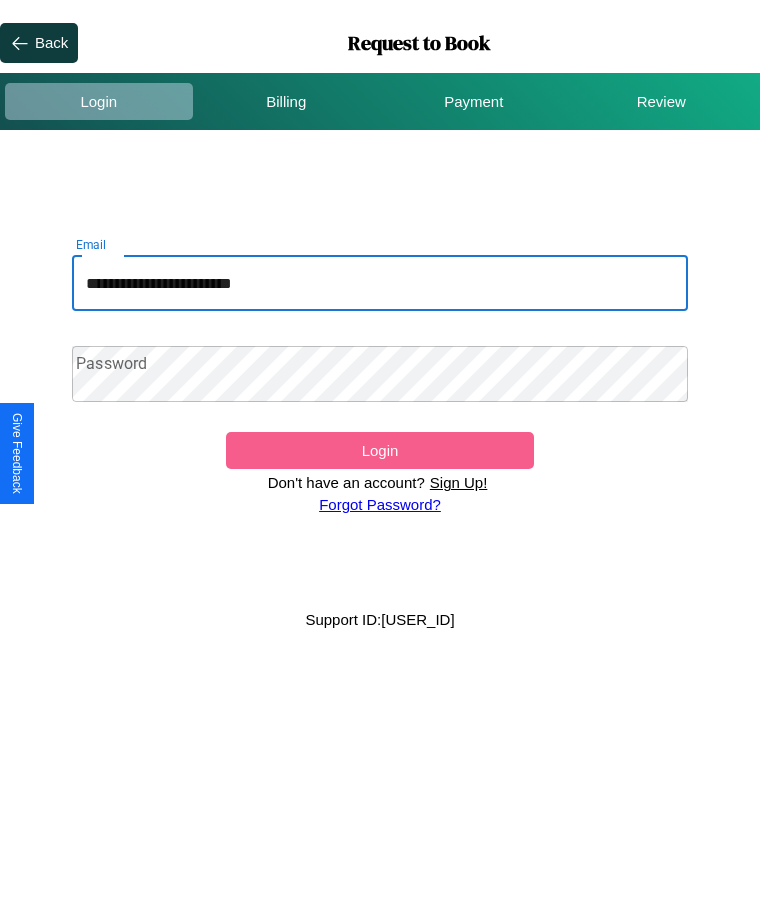 type on "**********" 